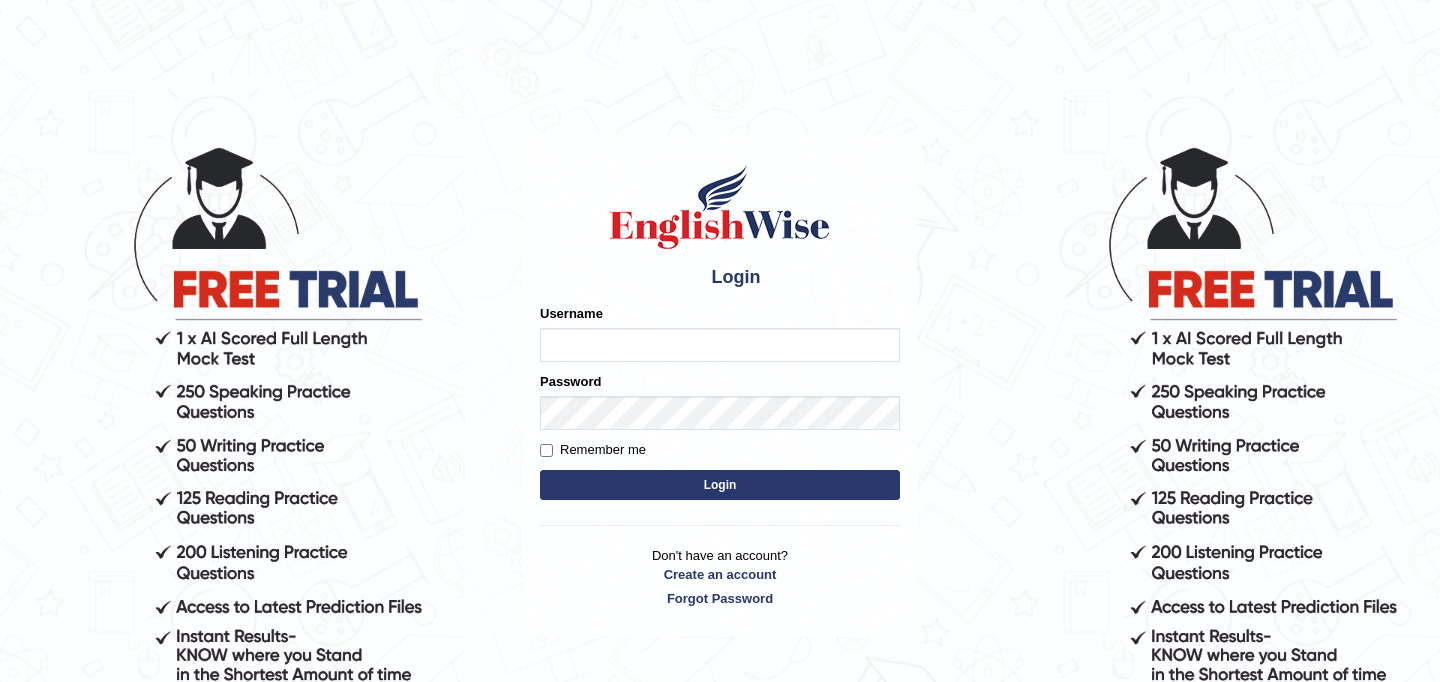 scroll, scrollTop: 0, scrollLeft: 0, axis: both 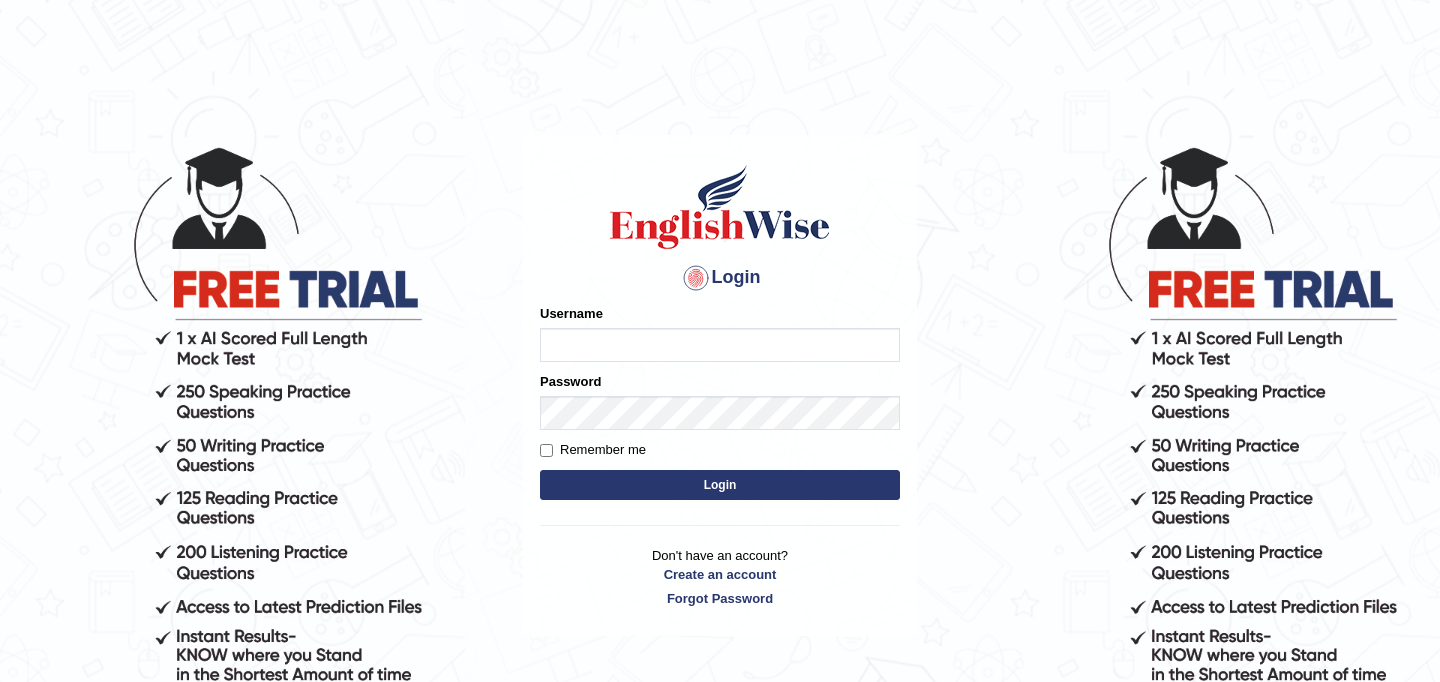 type on "najakter" 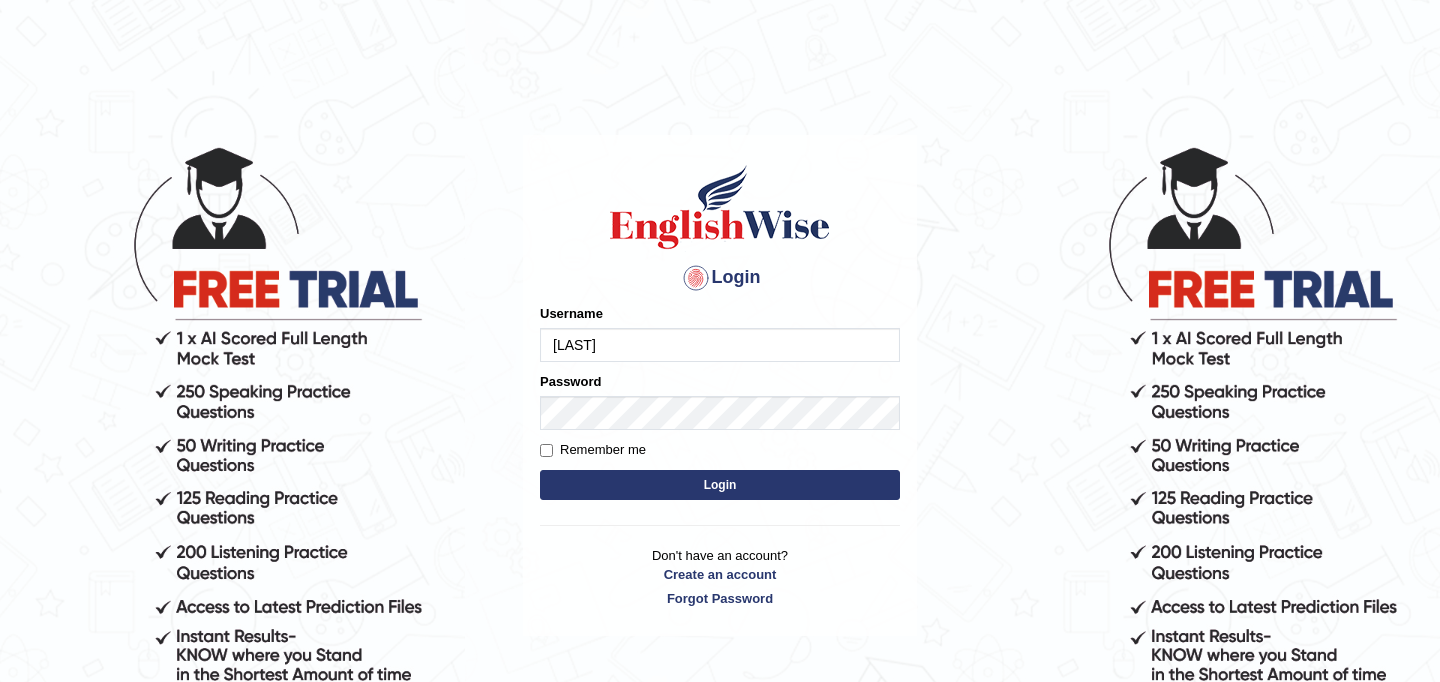 click on "Login" at bounding box center (720, 485) 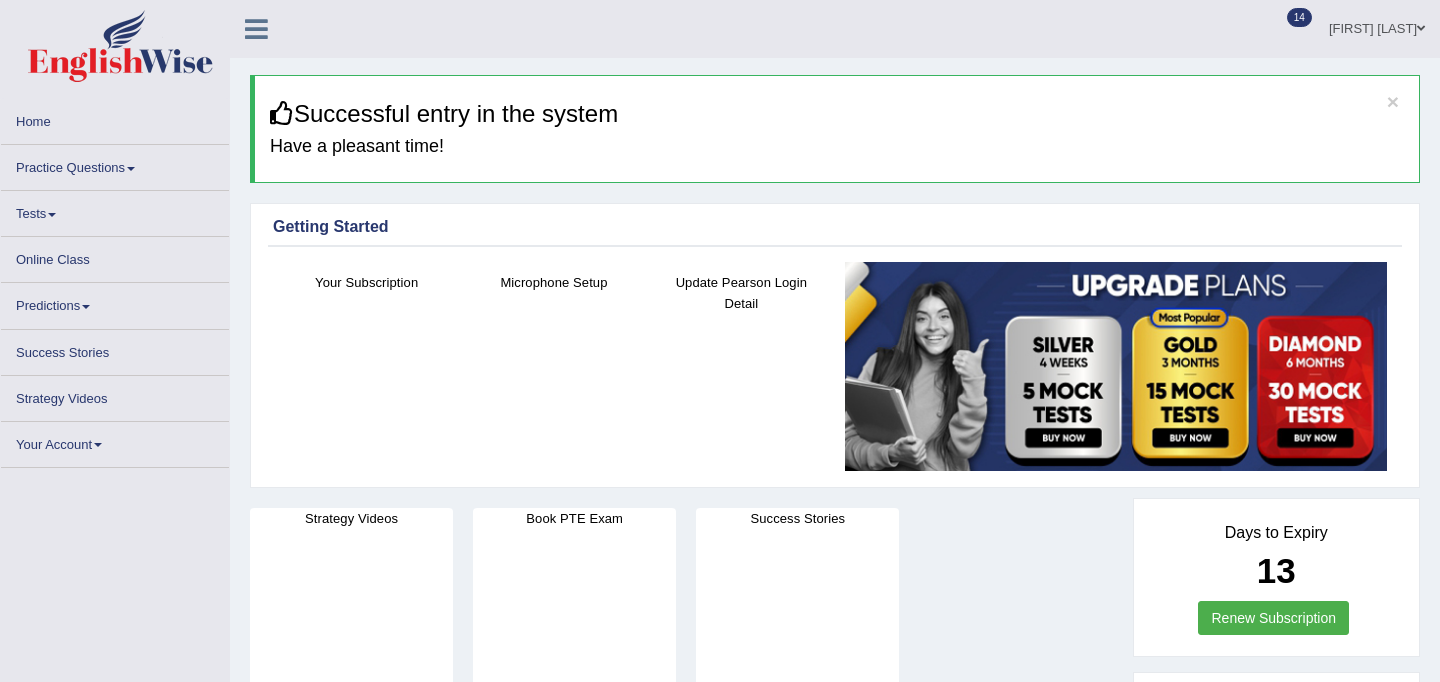 scroll, scrollTop: 0, scrollLeft: 0, axis: both 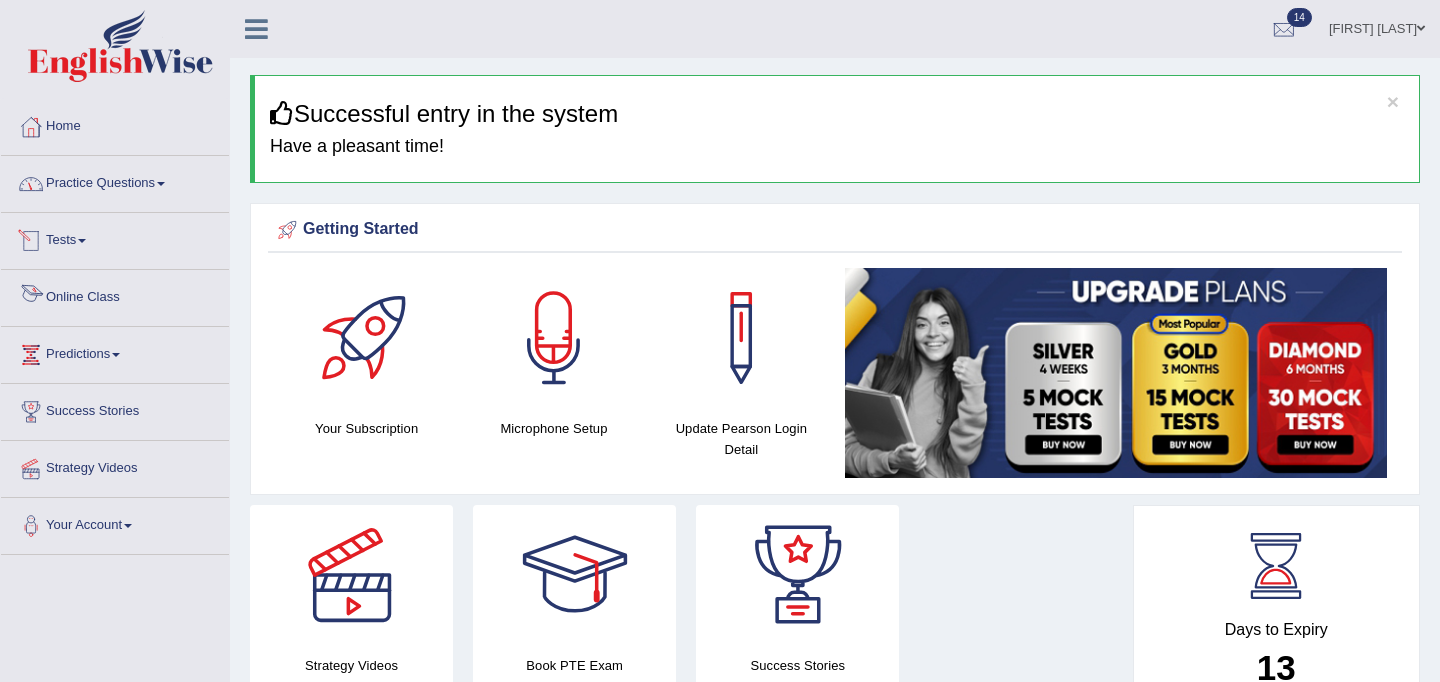 click on "Online Class" at bounding box center (115, 295) 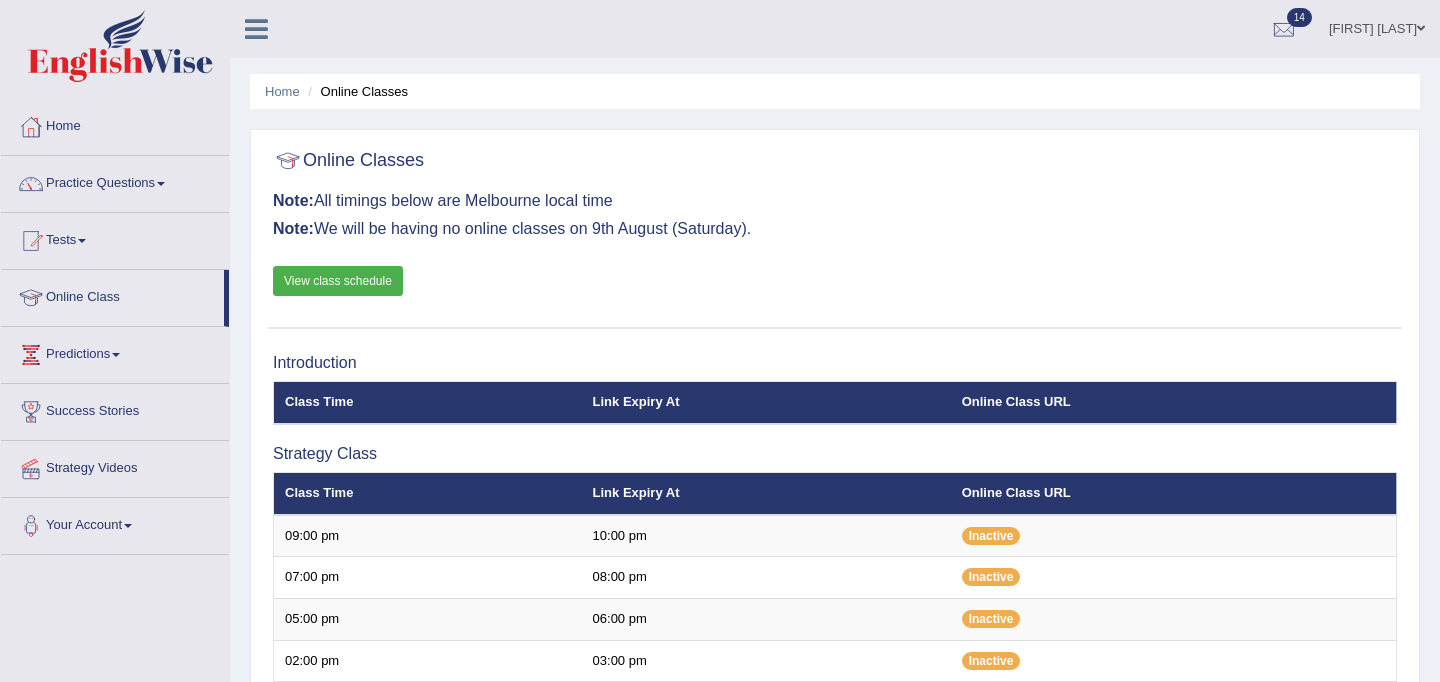 scroll, scrollTop: 0, scrollLeft: 0, axis: both 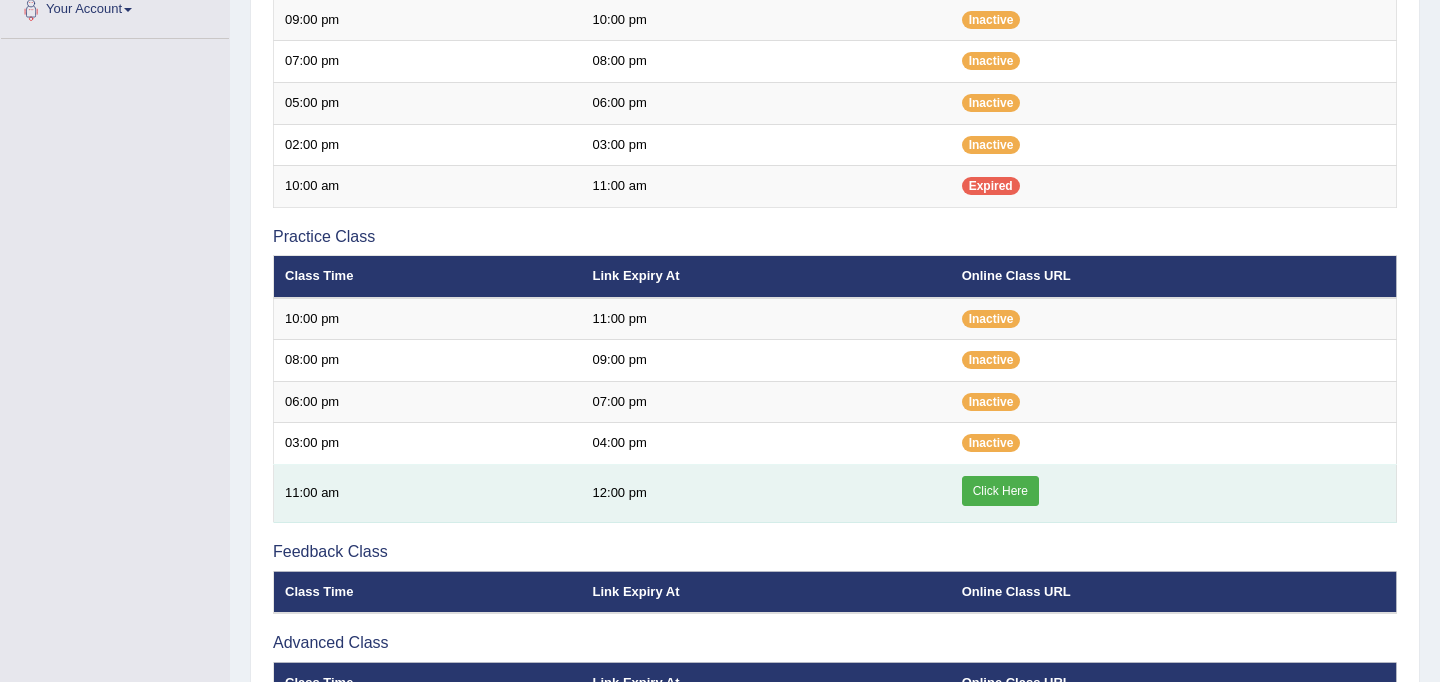 click on "Click Here" at bounding box center [1000, 491] 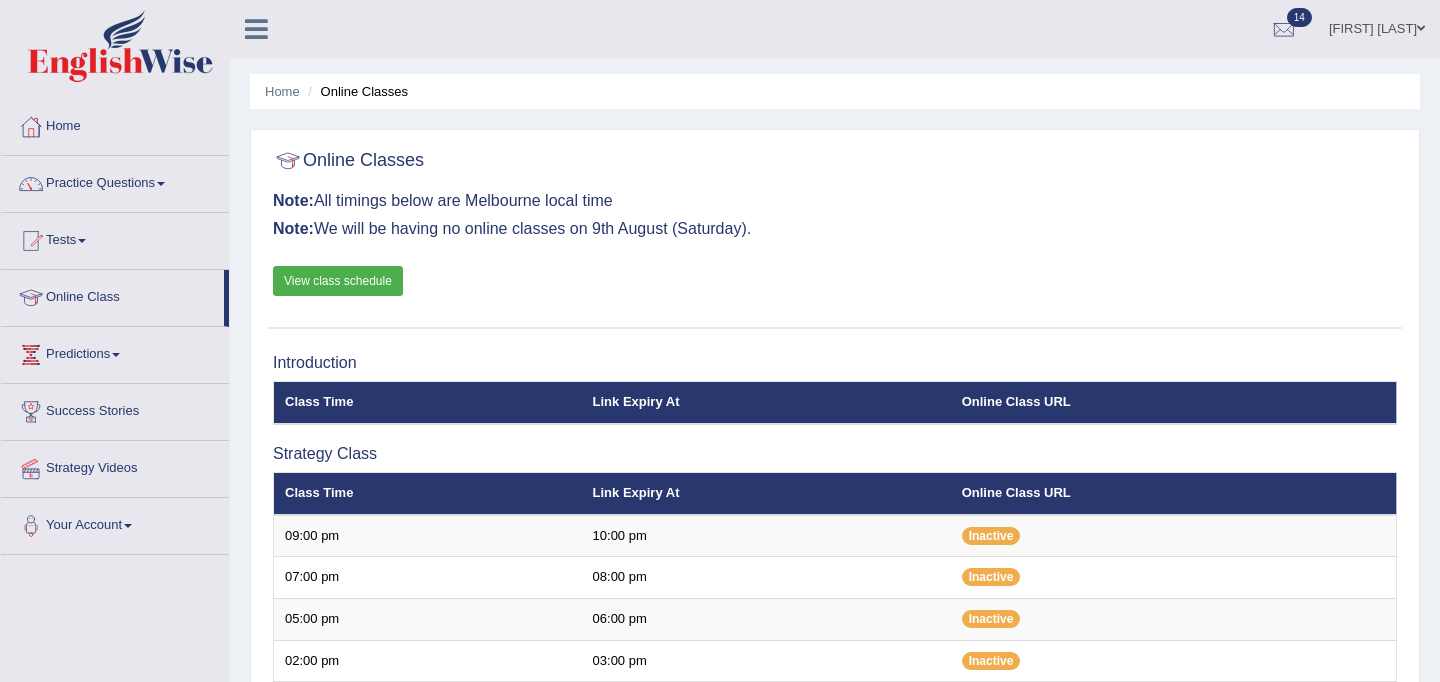 scroll, scrollTop: 516, scrollLeft: 0, axis: vertical 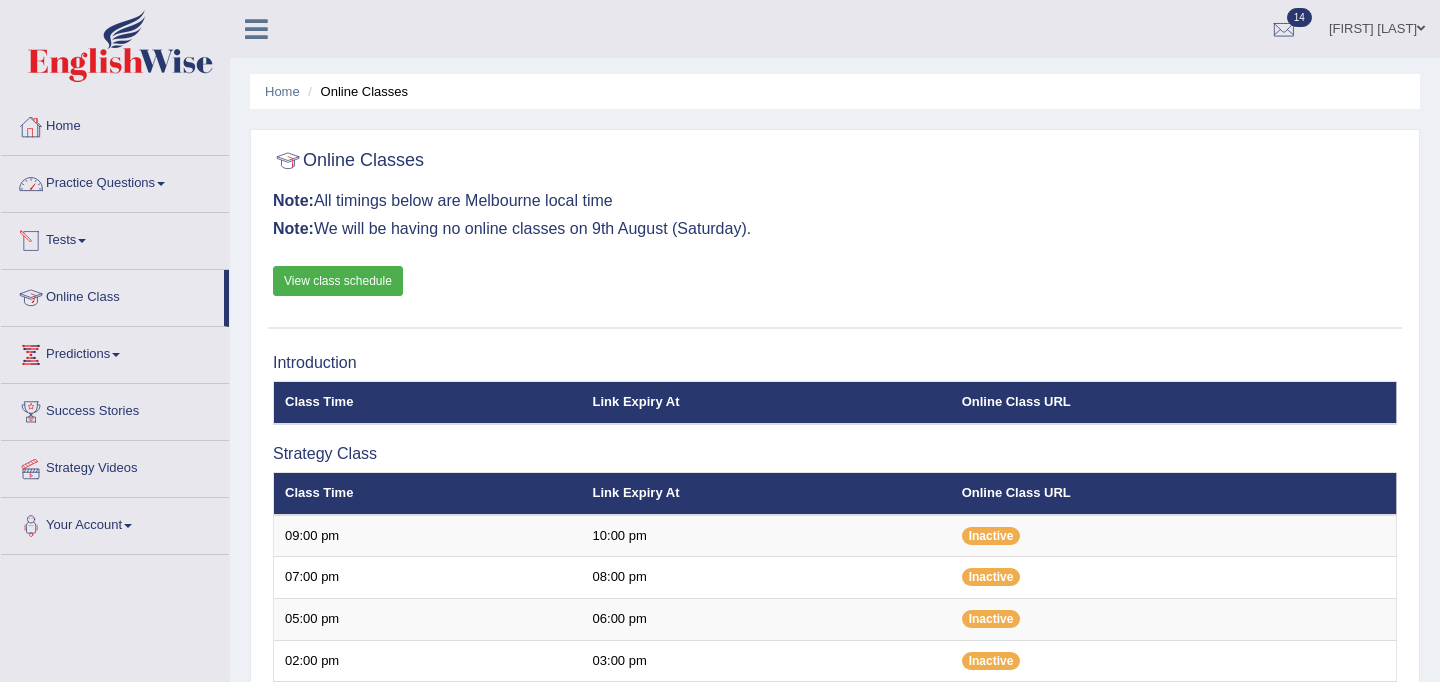 click on "Home" at bounding box center (115, 124) 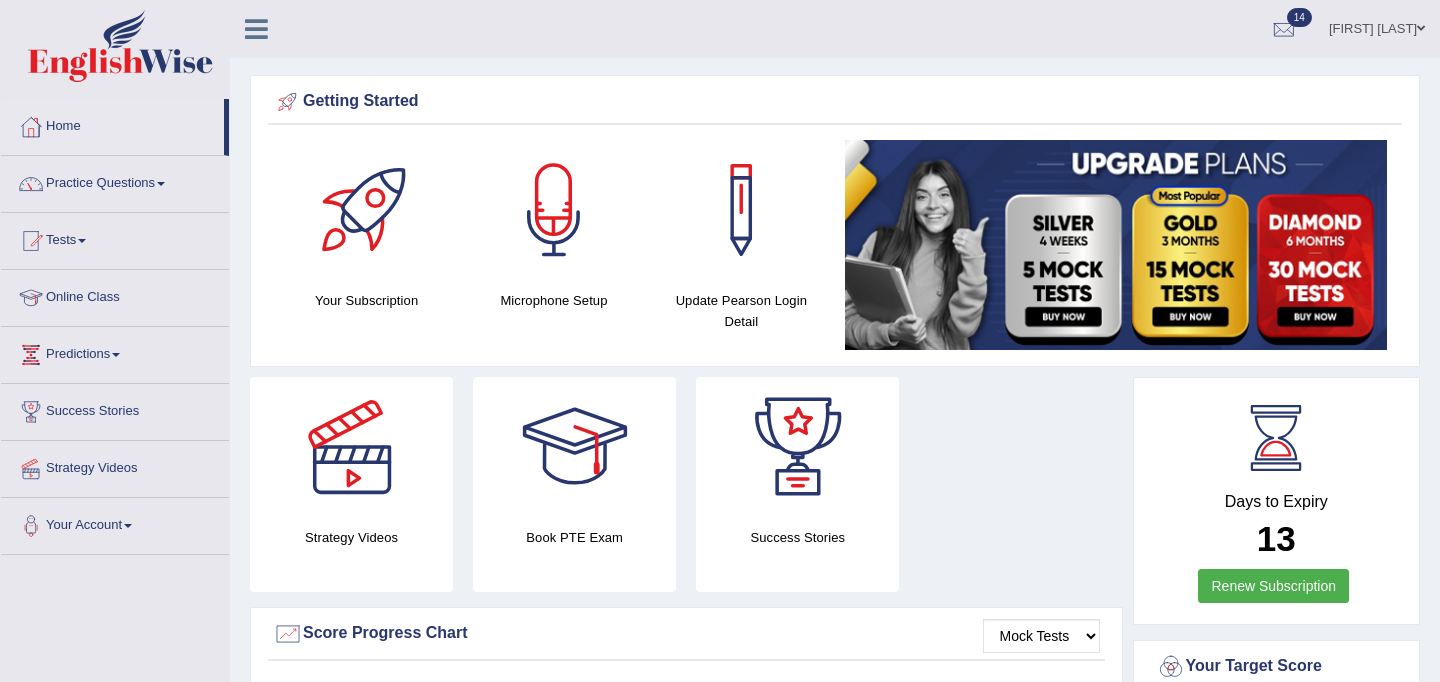 scroll, scrollTop: 0, scrollLeft: 0, axis: both 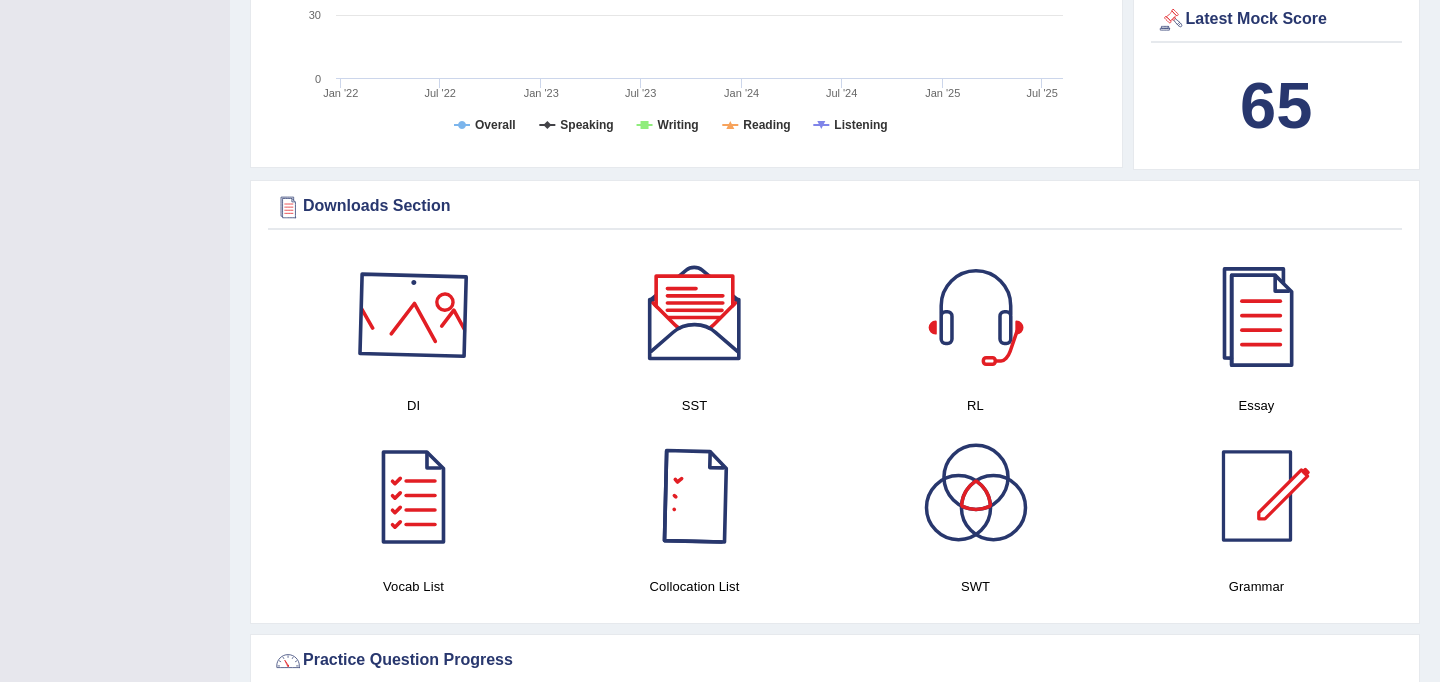 click at bounding box center [414, 315] 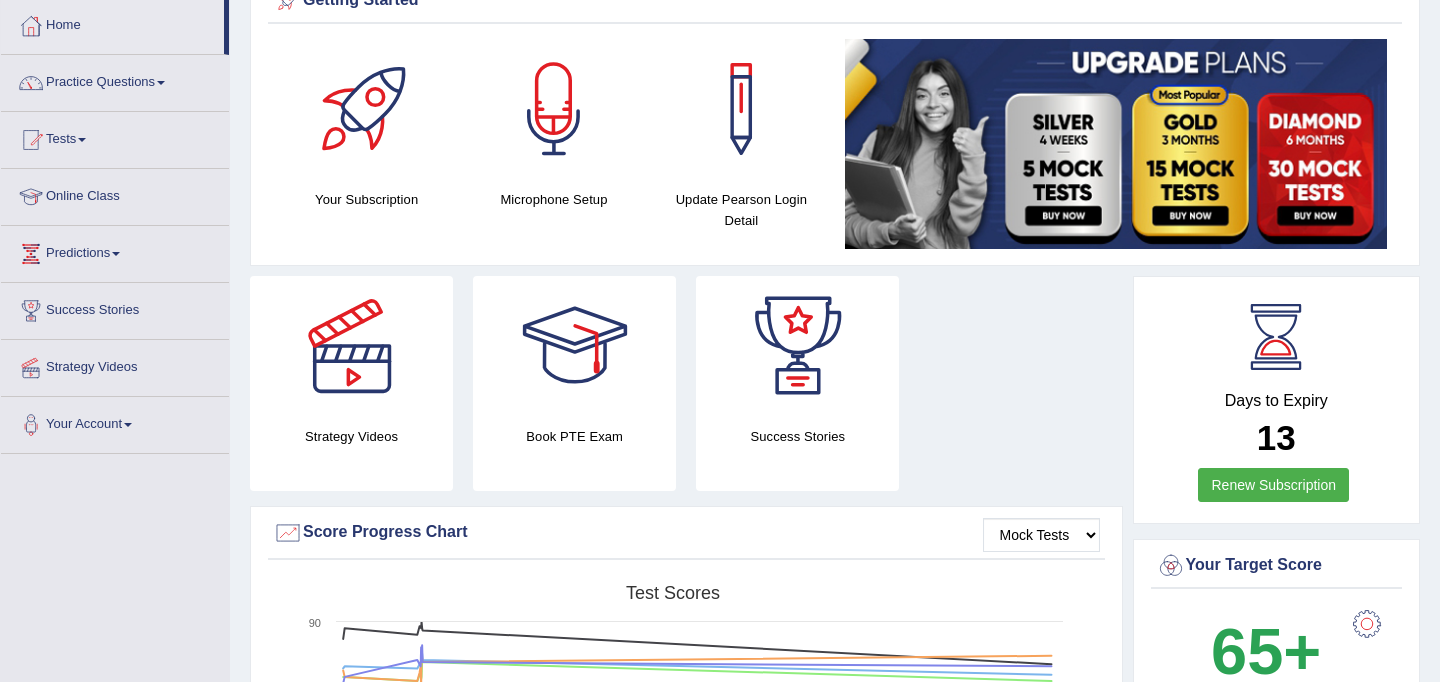 scroll, scrollTop: 81, scrollLeft: 0, axis: vertical 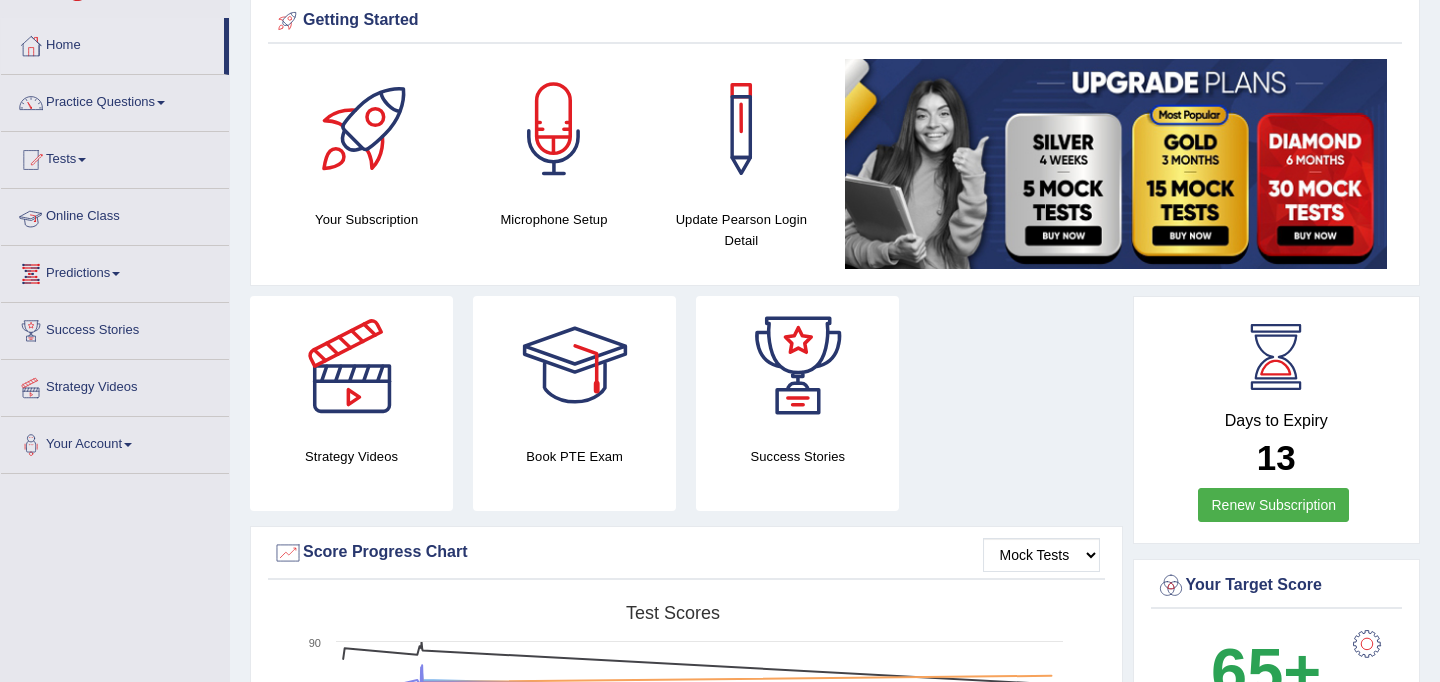 click on "Online Class" at bounding box center (115, 214) 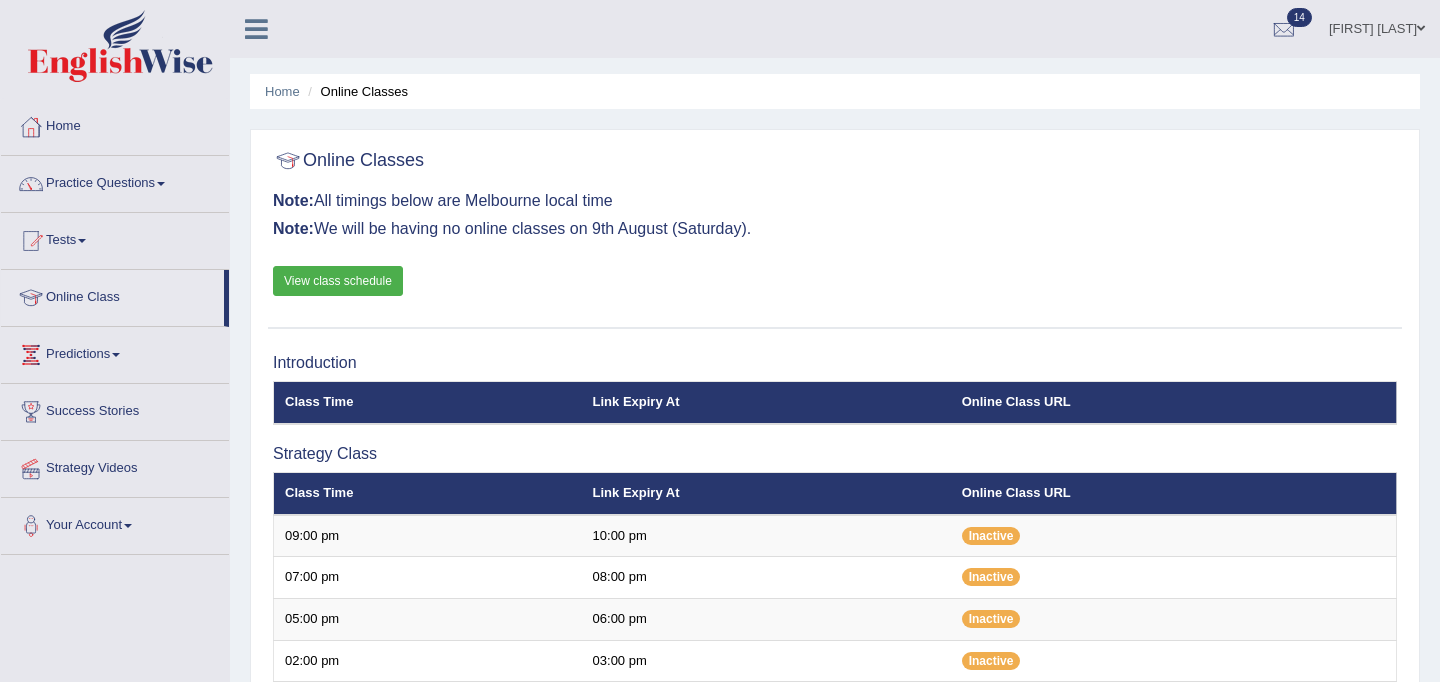scroll, scrollTop: 0, scrollLeft: 0, axis: both 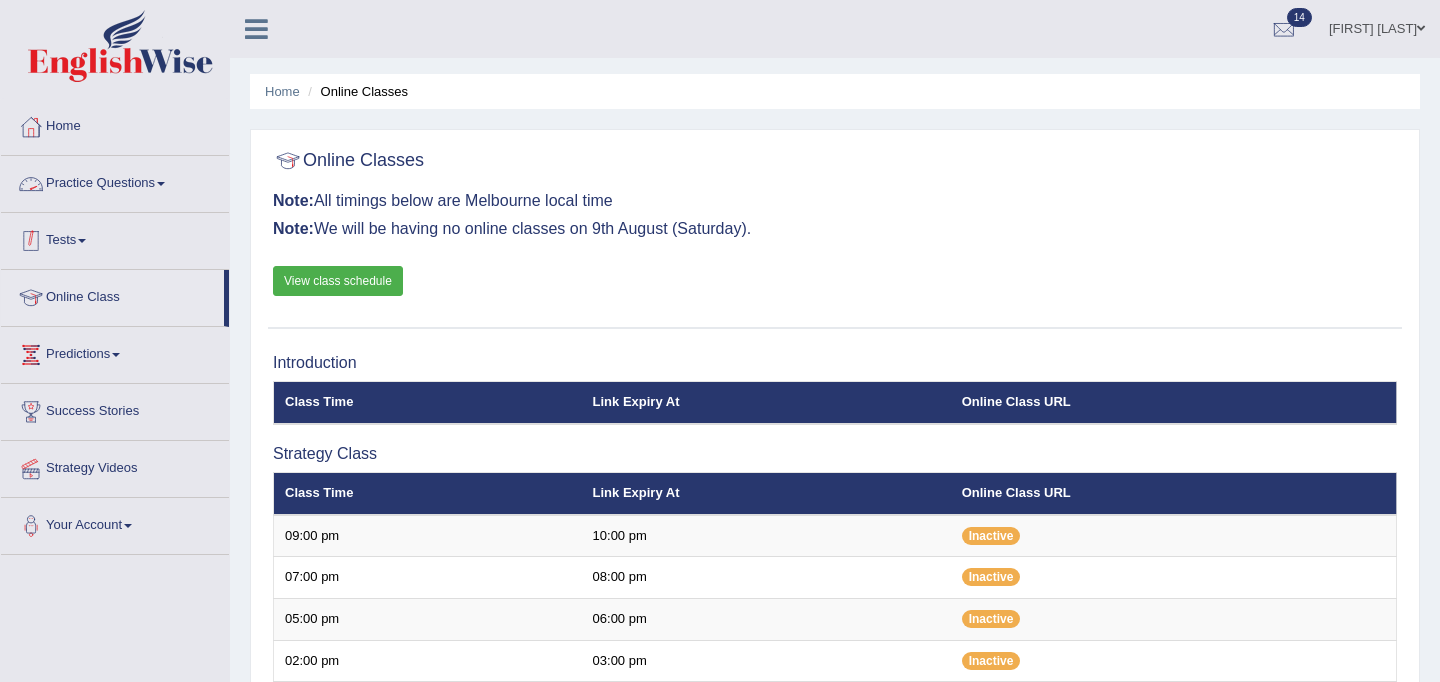 click on "Tests" at bounding box center (115, 238) 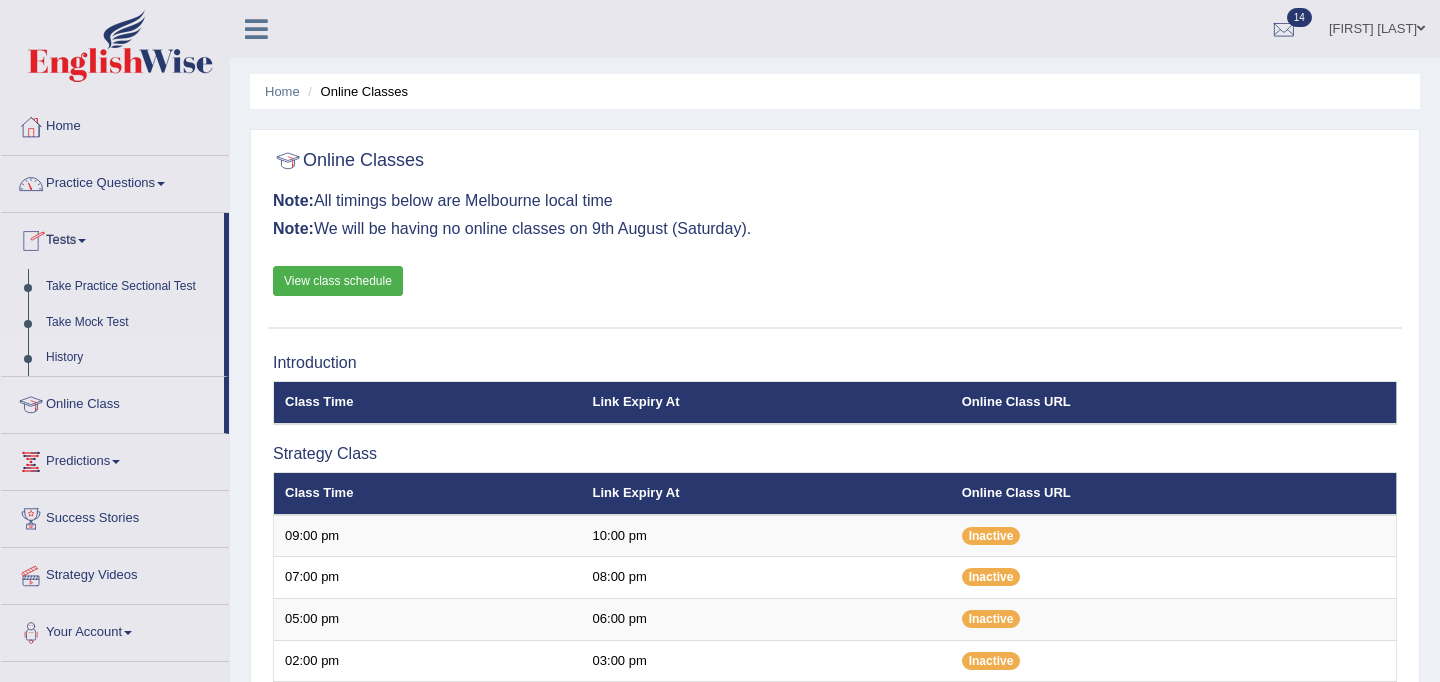 click on "History" at bounding box center [130, 358] 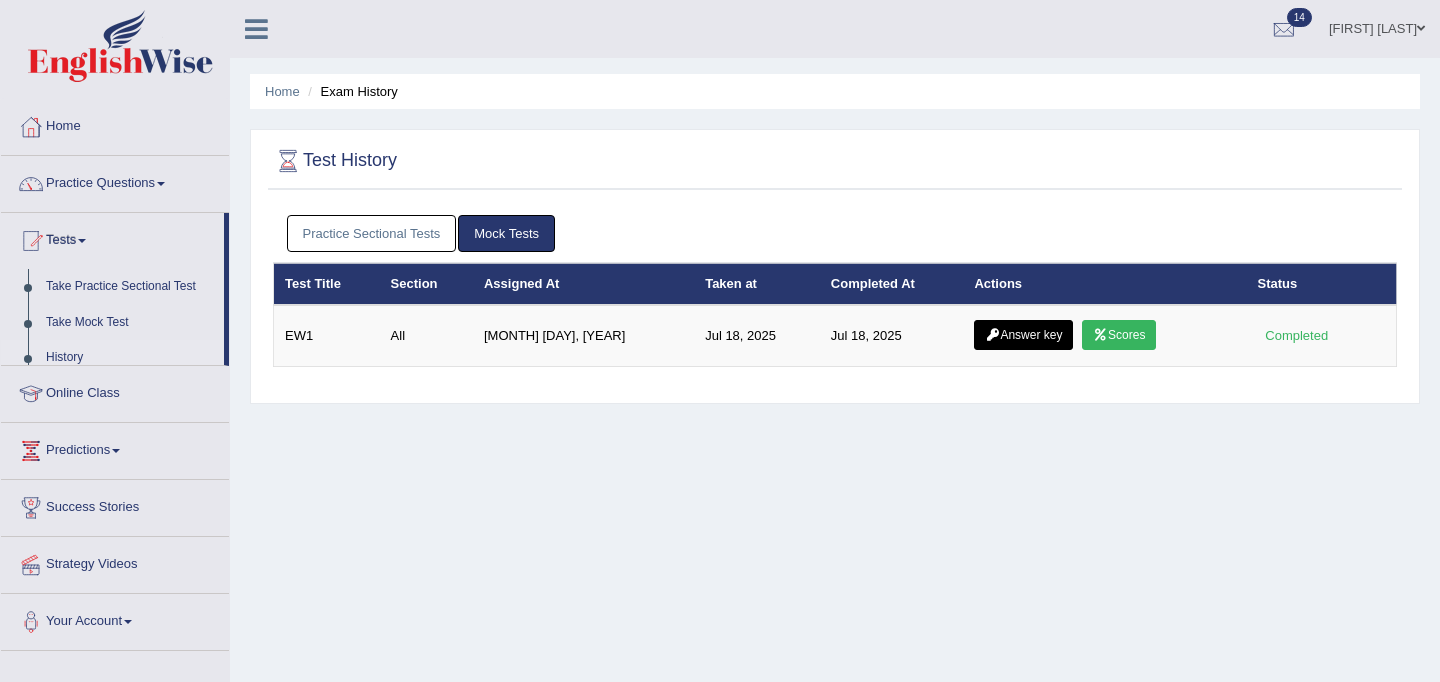 scroll, scrollTop: 205, scrollLeft: 0, axis: vertical 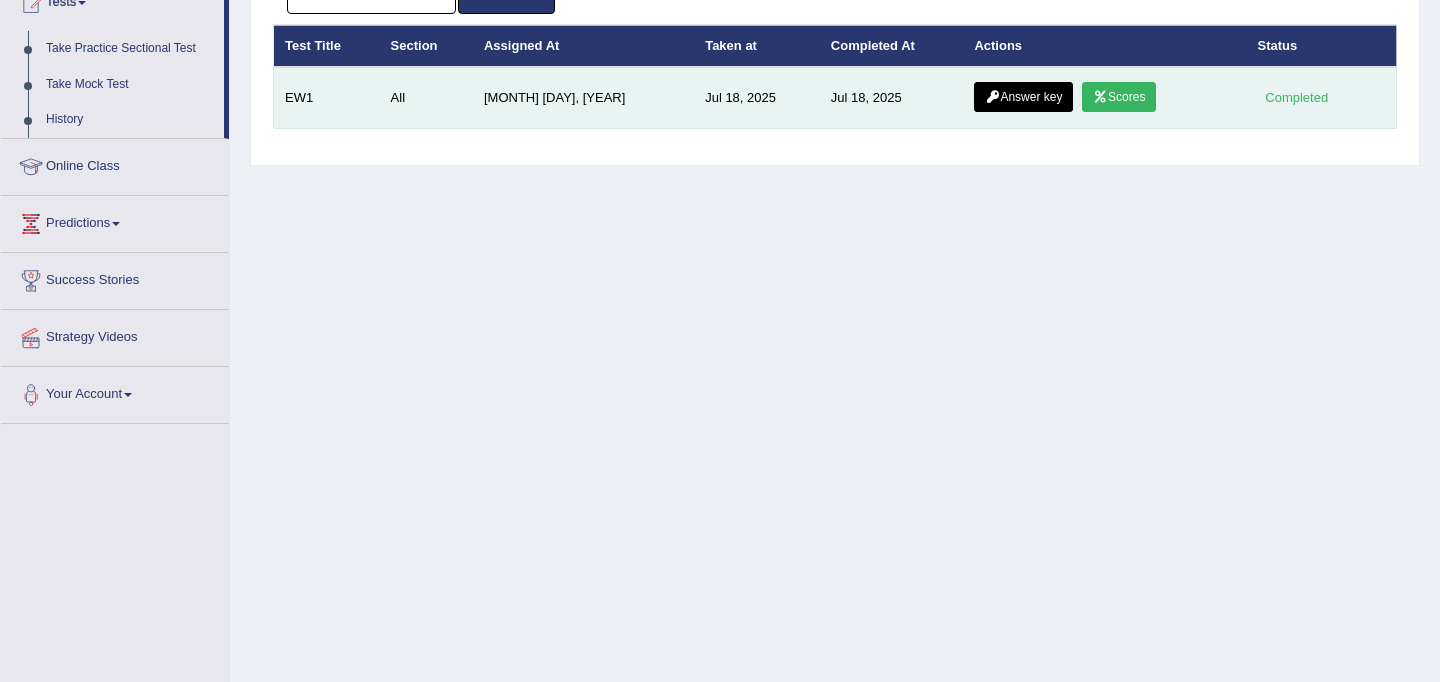 click on "Scores" at bounding box center [1119, 97] 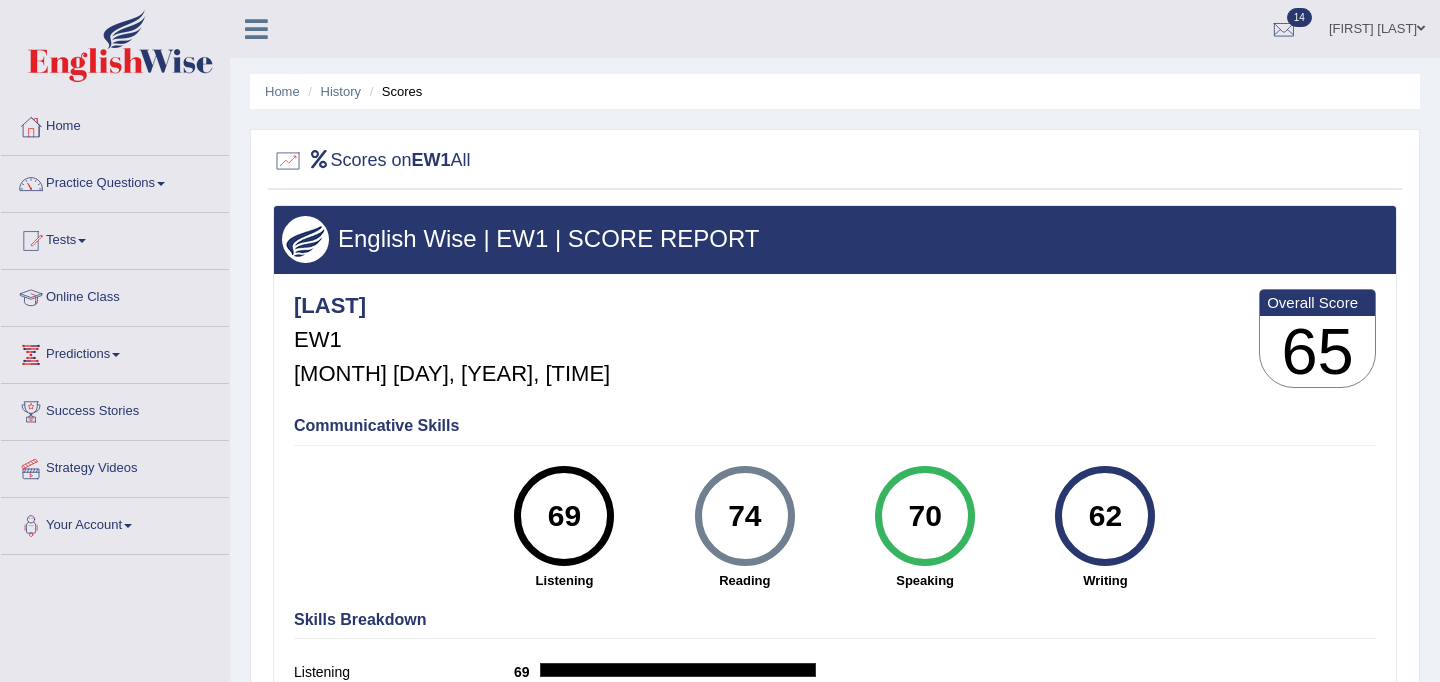 scroll, scrollTop: 0, scrollLeft: 0, axis: both 